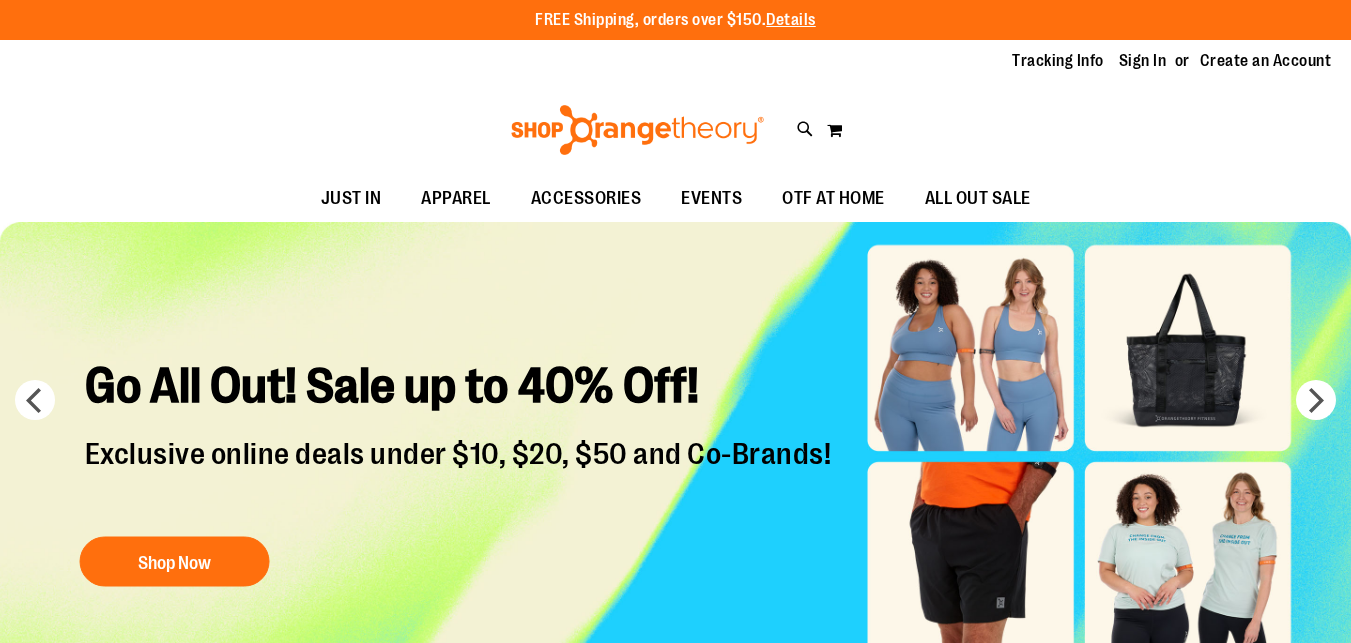 scroll, scrollTop: 0, scrollLeft: 0, axis: both 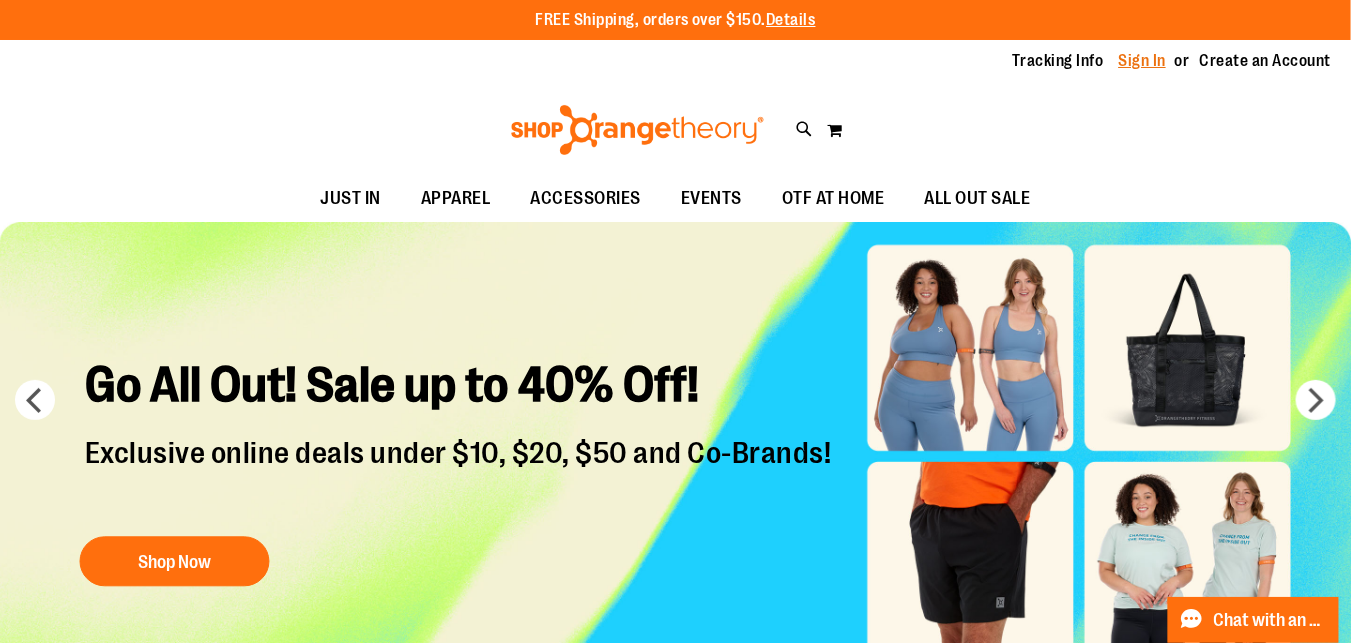 click on "Sign In" at bounding box center (1143, 61) 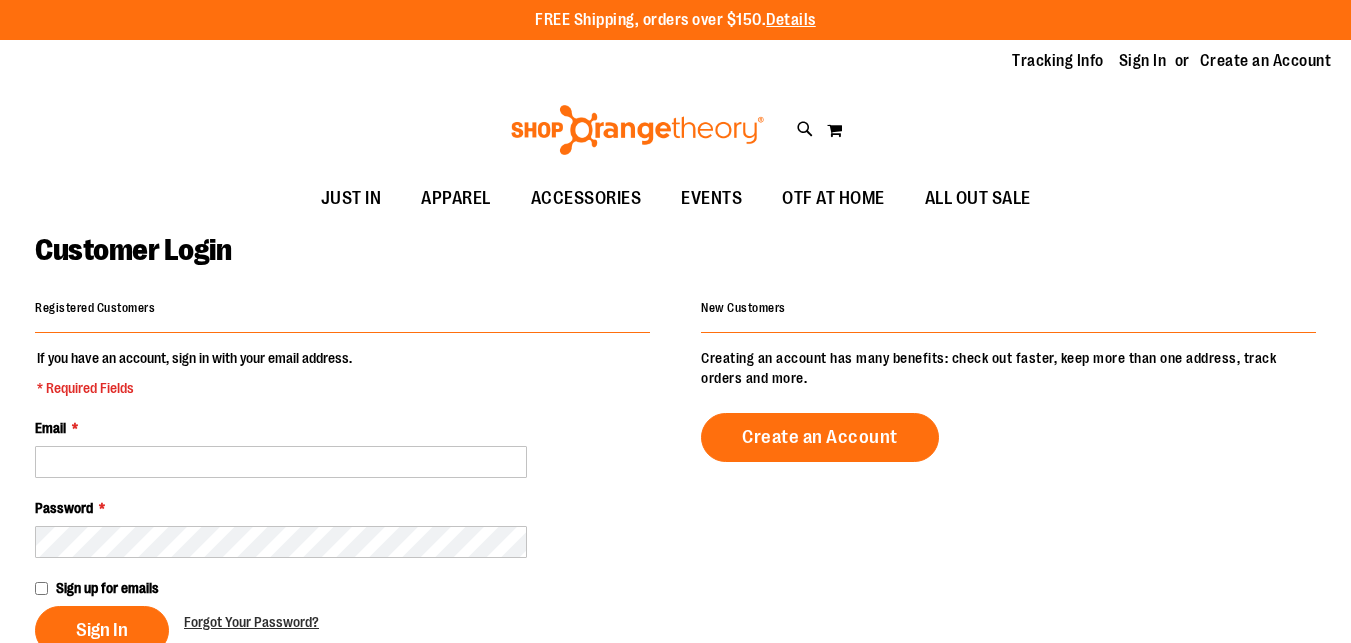 scroll, scrollTop: 0, scrollLeft: 0, axis: both 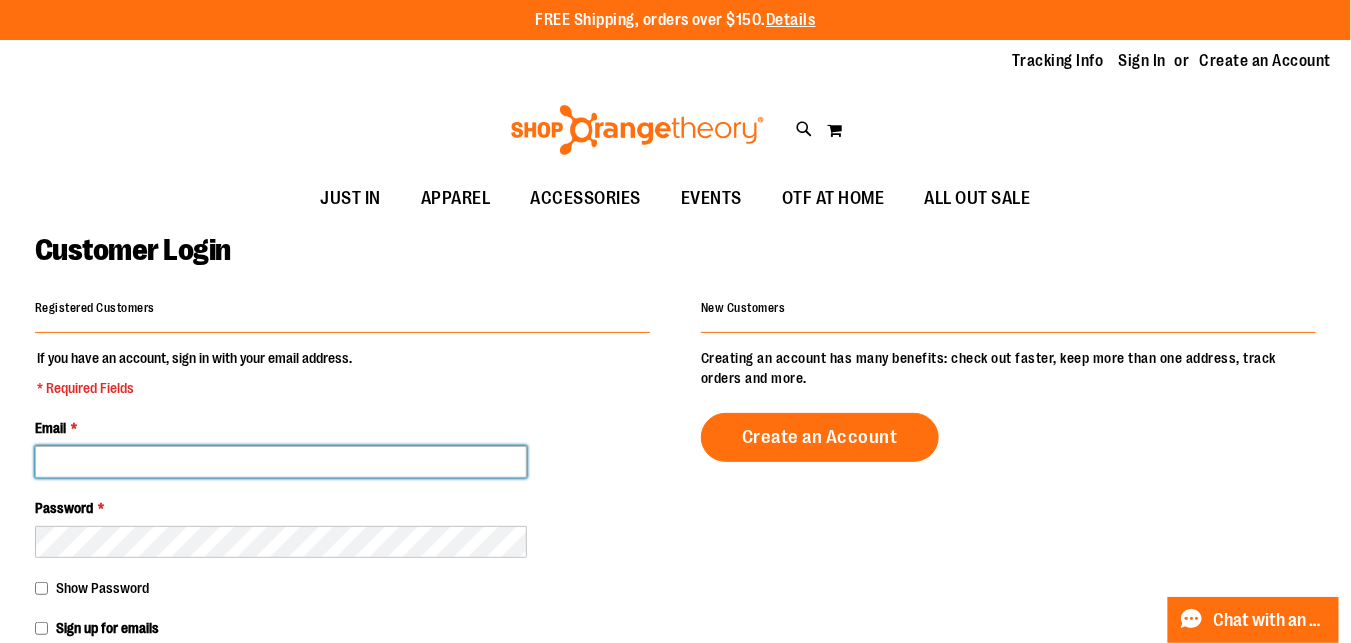 click on "Email *" at bounding box center [281, 462] 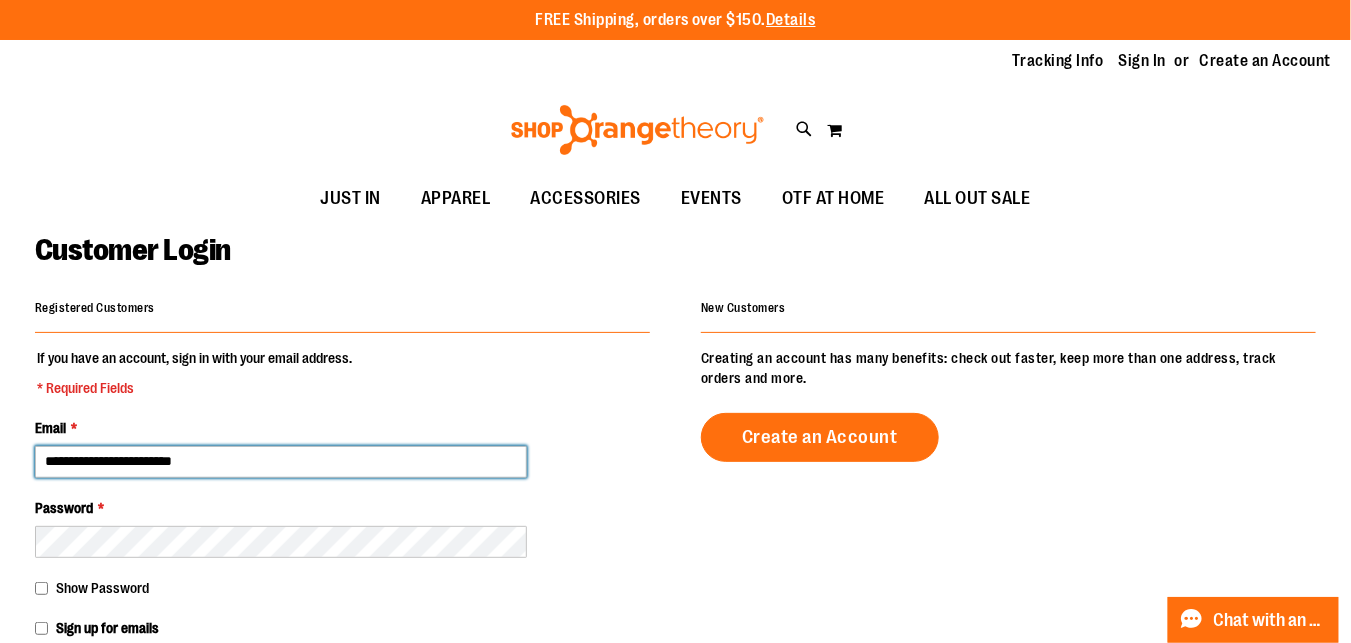 type on "**********" 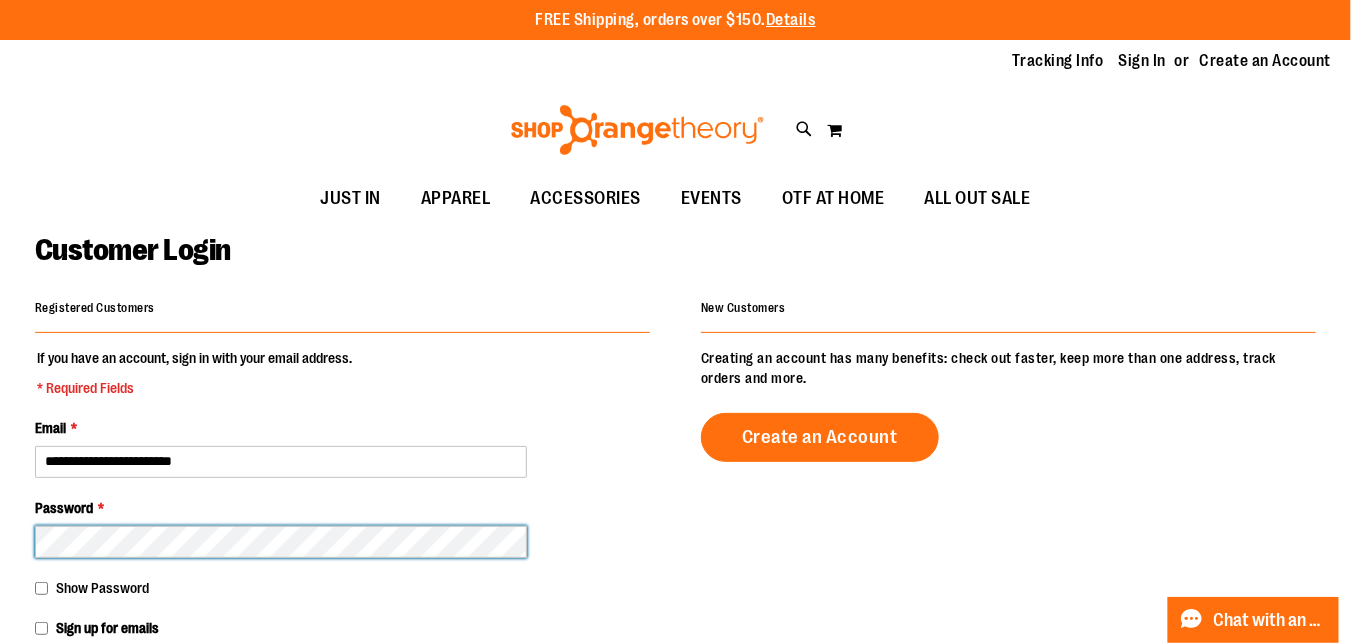 click on "Sign In" at bounding box center (102, 680) 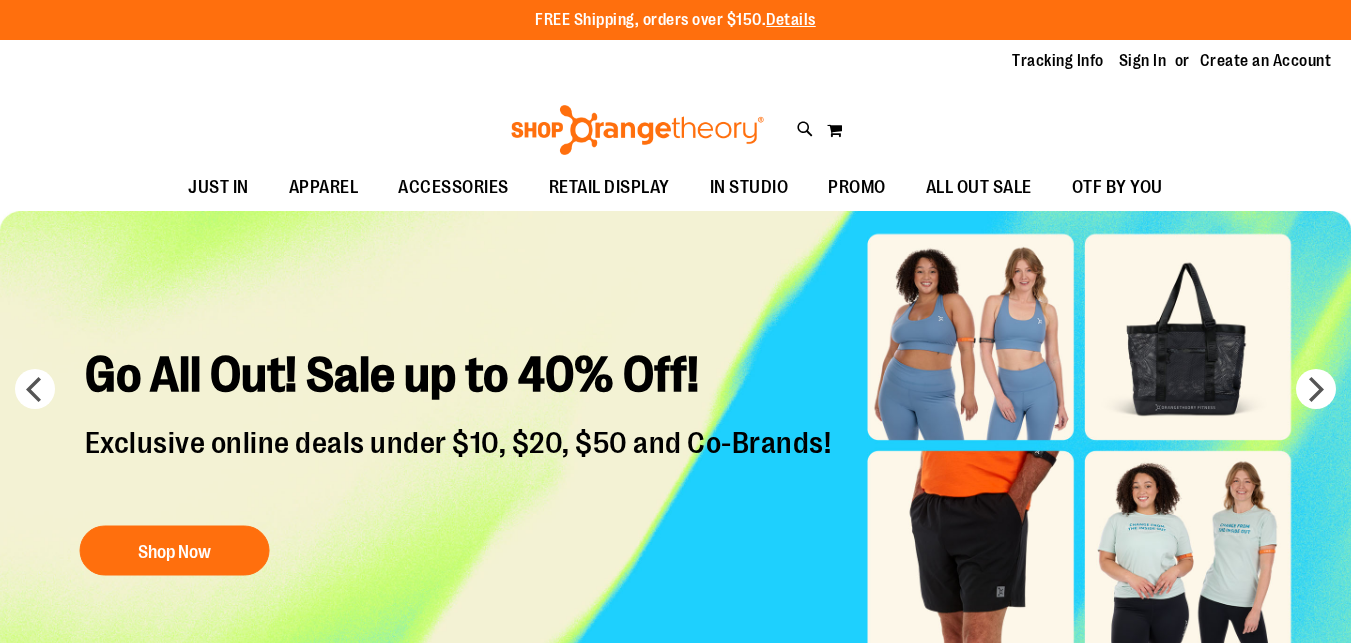 scroll, scrollTop: 0, scrollLeft: 0, axis: both 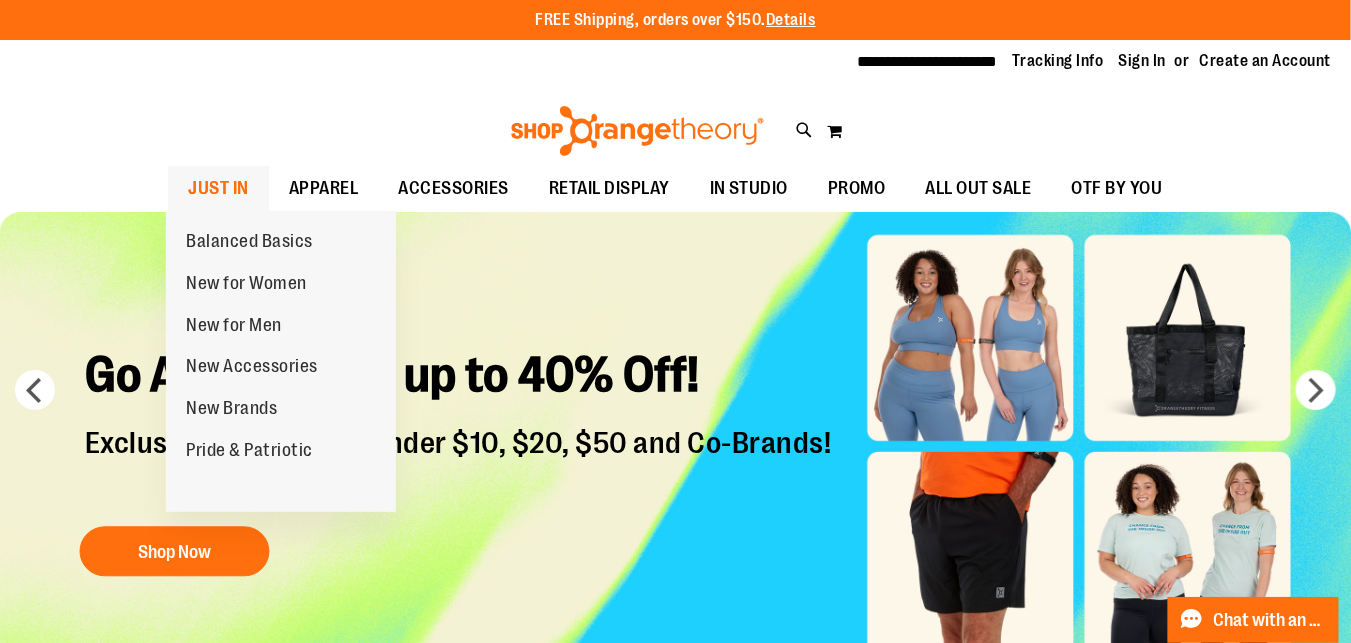 click on "JUST IN" at bounding box center [218, 188] 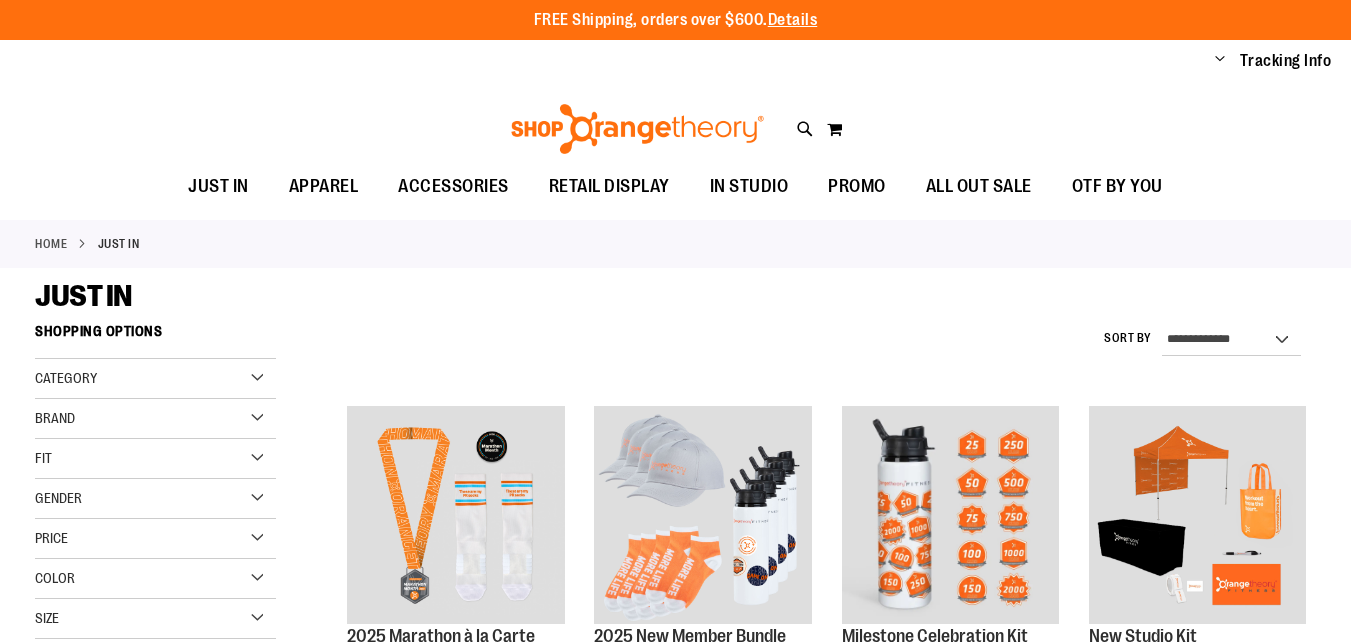 scroll, scrollTop: 0, scrollLeft: 0, axis: both 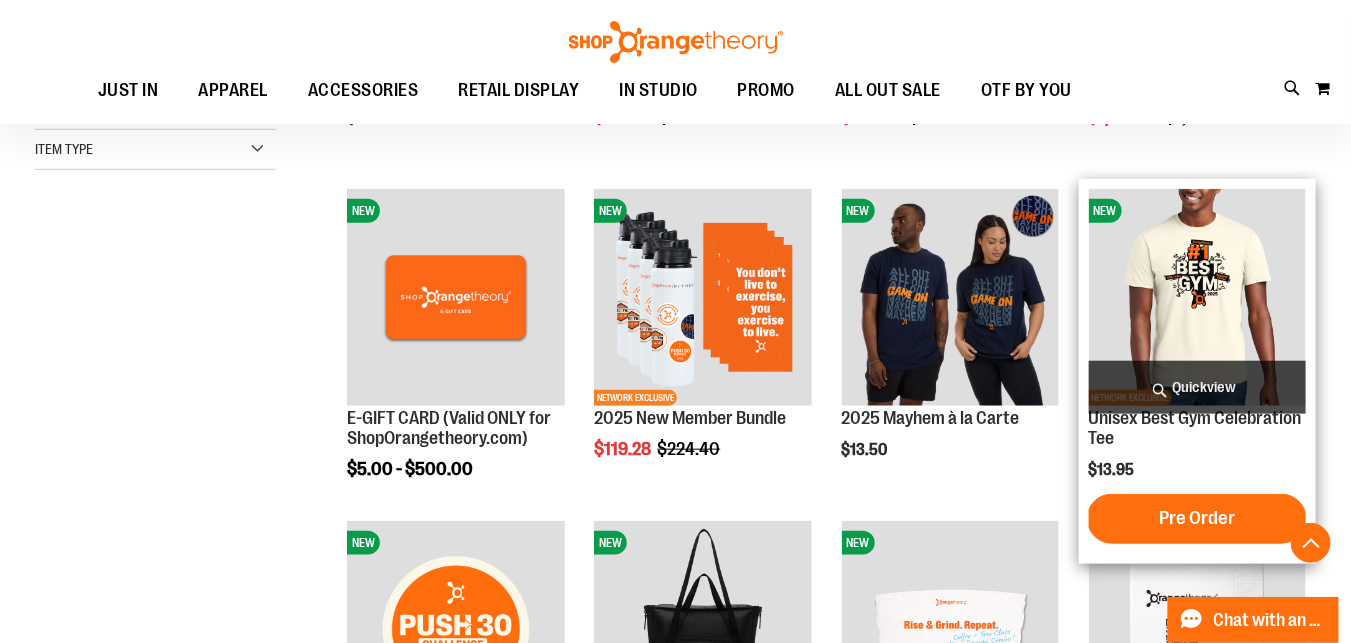 click at bounding box center (1197, 297) 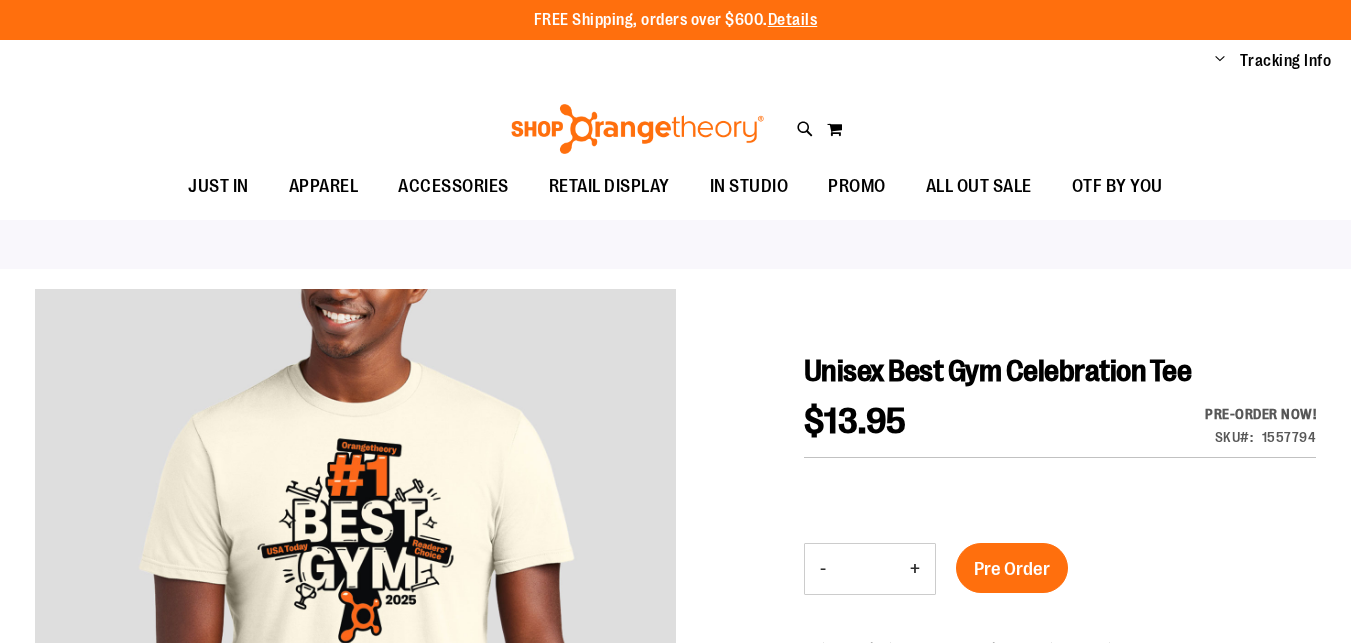 scroll, scrollTop: 0, scrollLeft: 0, axis: both 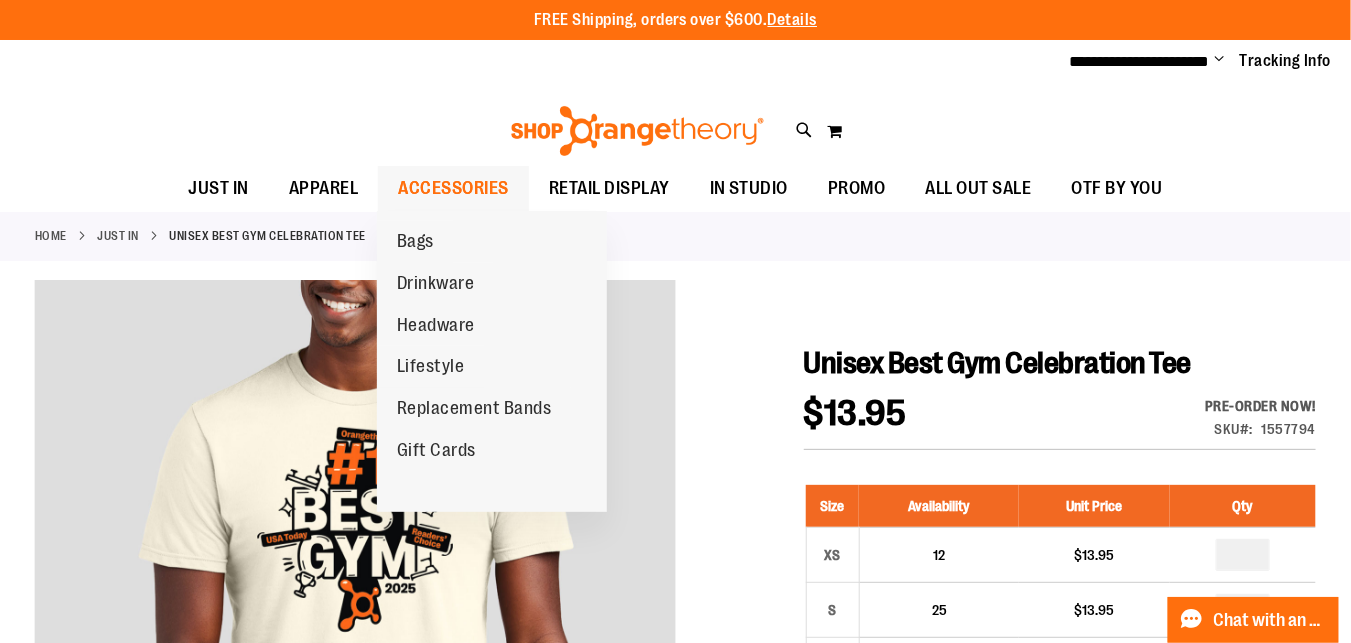 click on "ACCESSORIES" at bounding box center (453, 188) 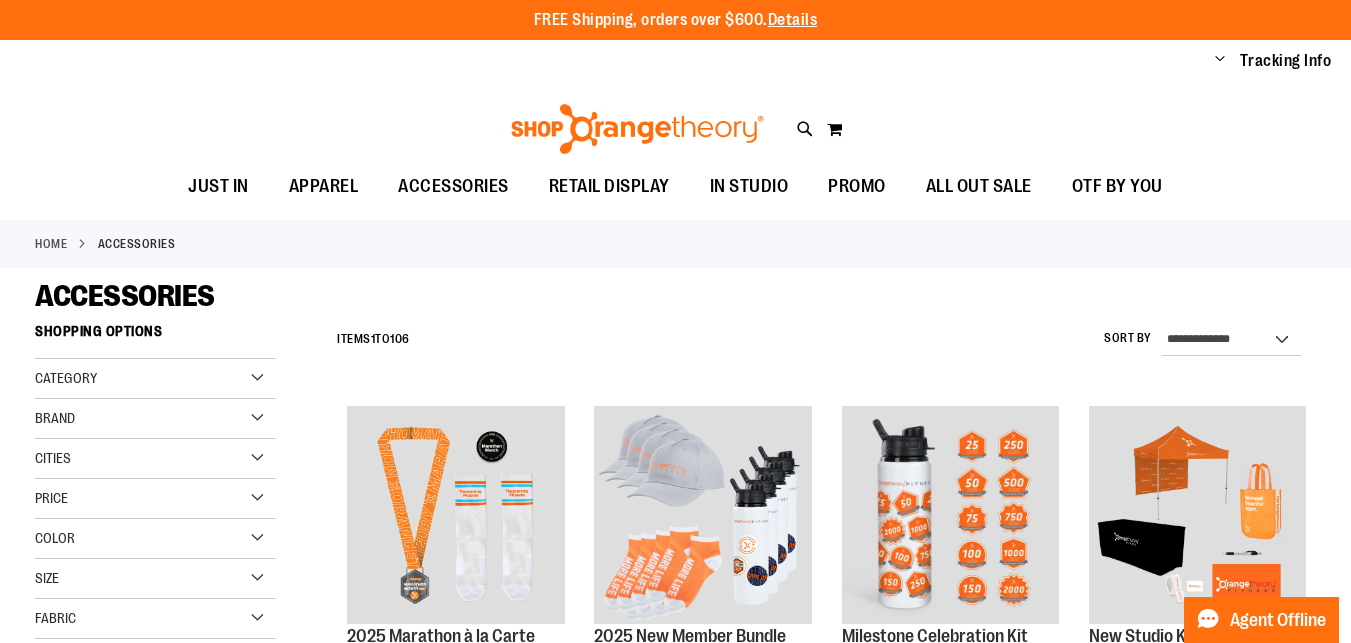 scroll, scrollTop: 0, scrollLeft: 0, axis: both 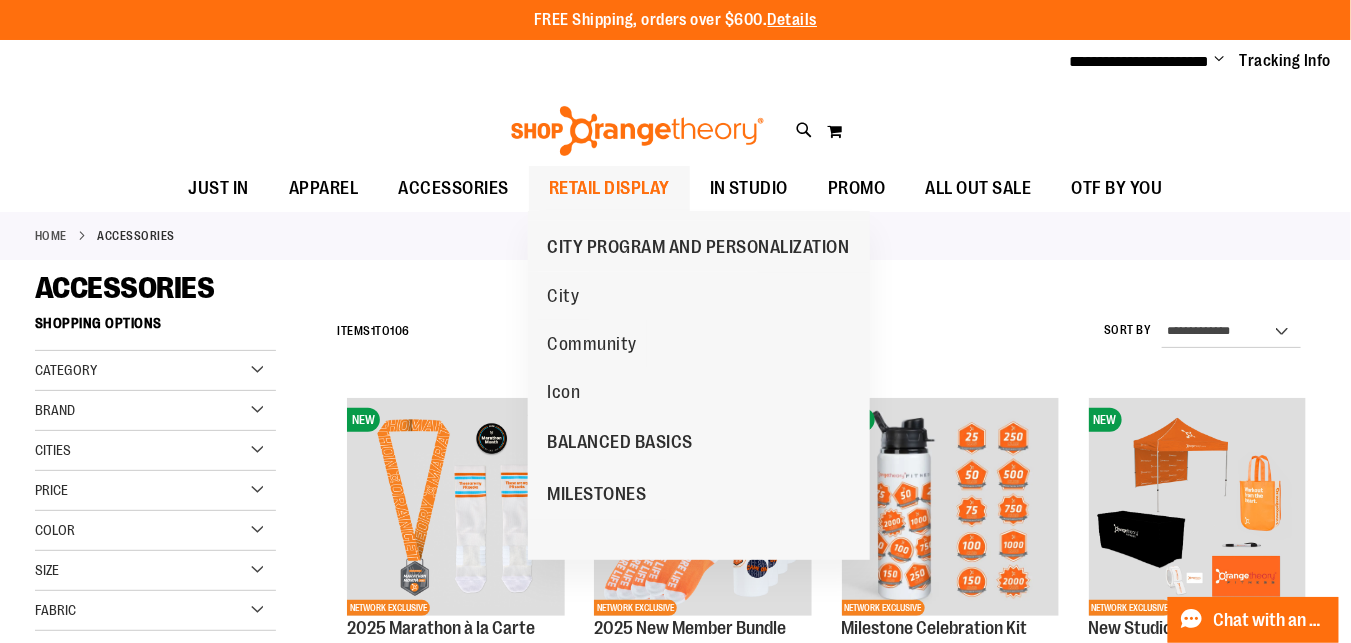 click on "CITY PROGRAM AND PERSONALIZATION City Community Icon BALANCED BASICS MILESTONES" at bounding box center [699, 385] 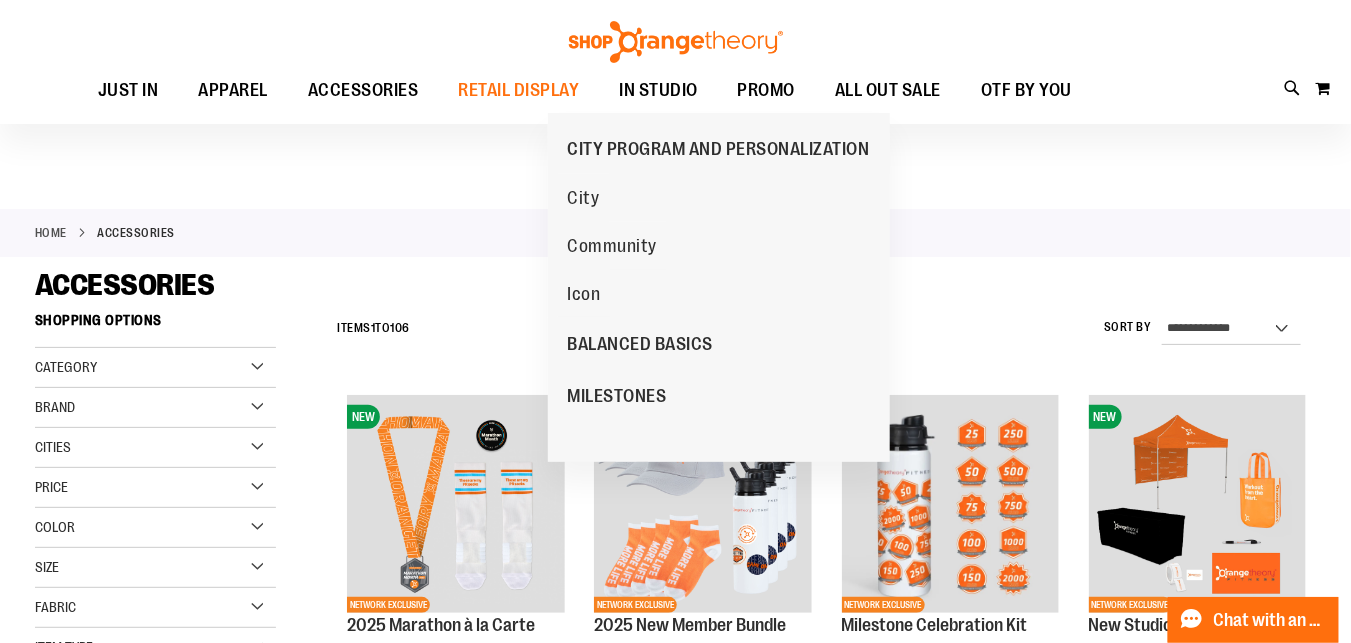 scroll, scrollTop: 99, scrollLeft: 0, axis: vertical 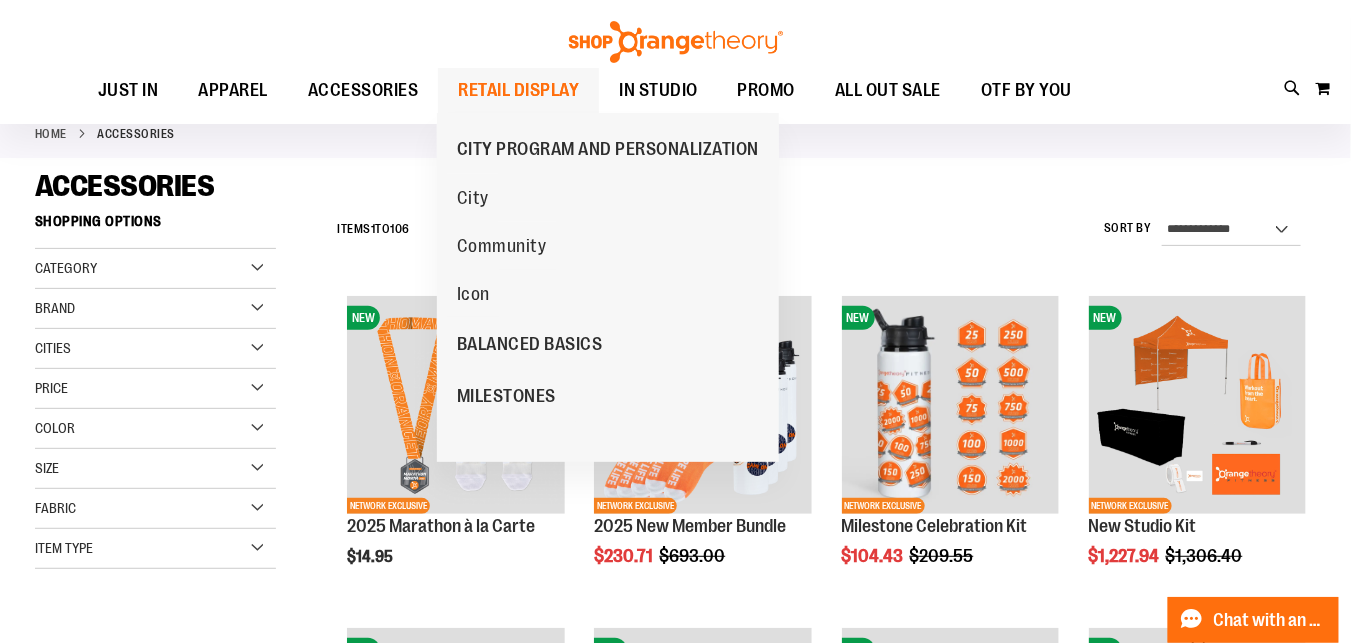 click on "RETAIL DISPLAY" at bounding box center (518, 90) 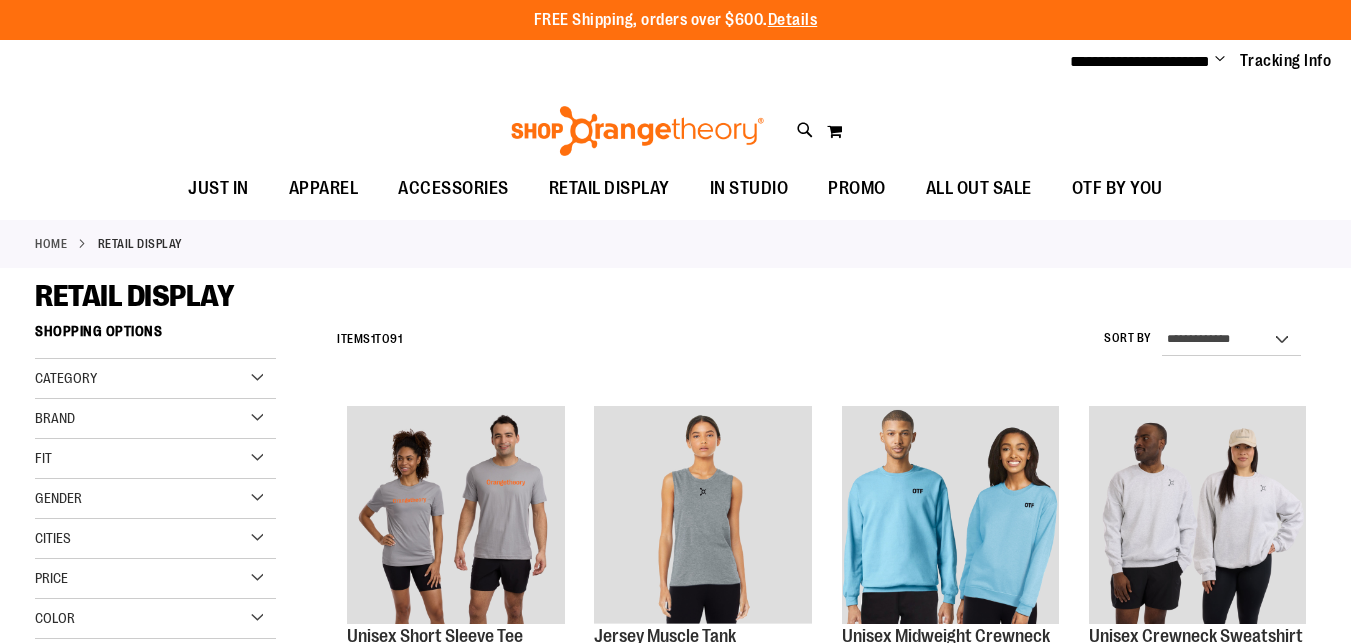 scroll, scrollTop: 0, scrollLeft: 0, axis: both 